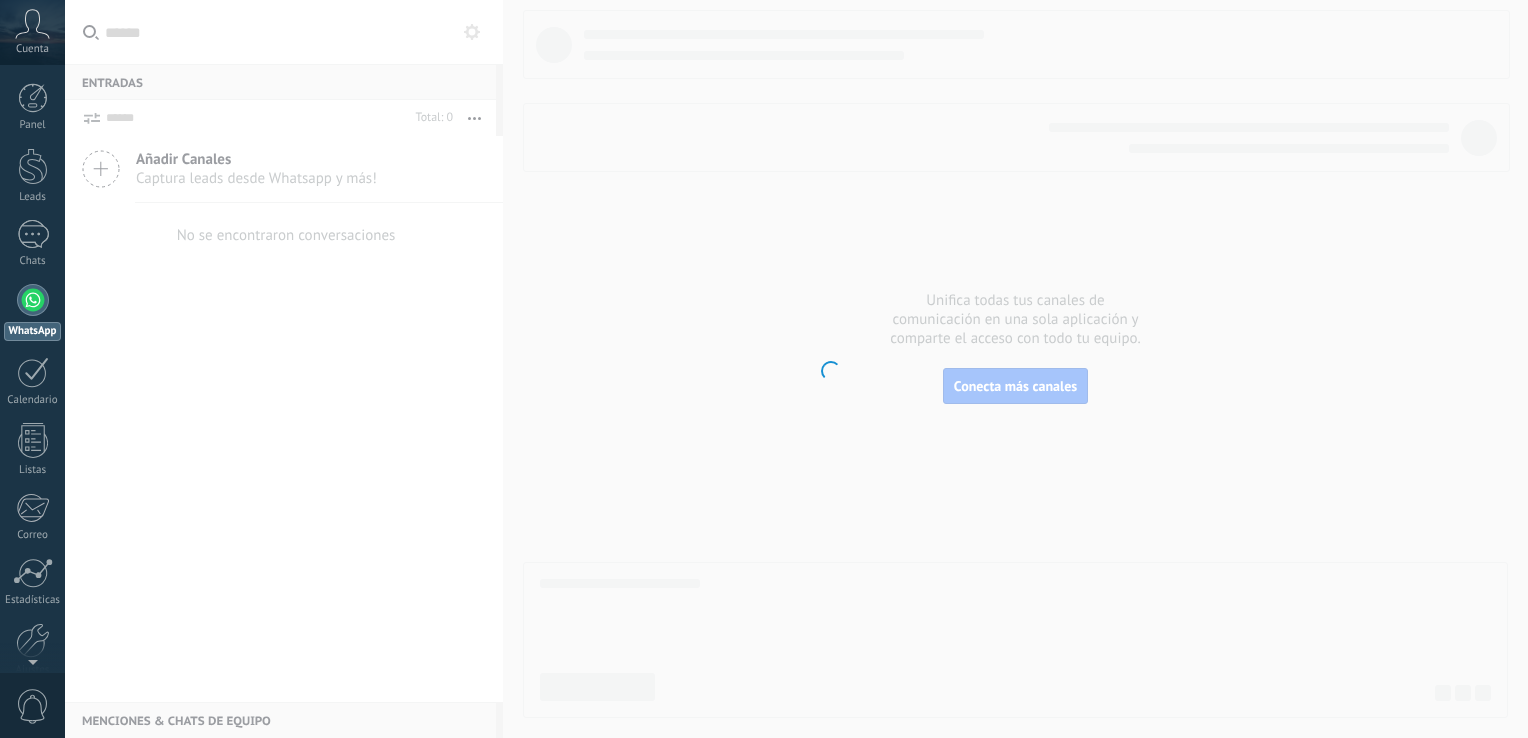 scroll, scrollTop: 0, scrollLeft: 0, axis: both 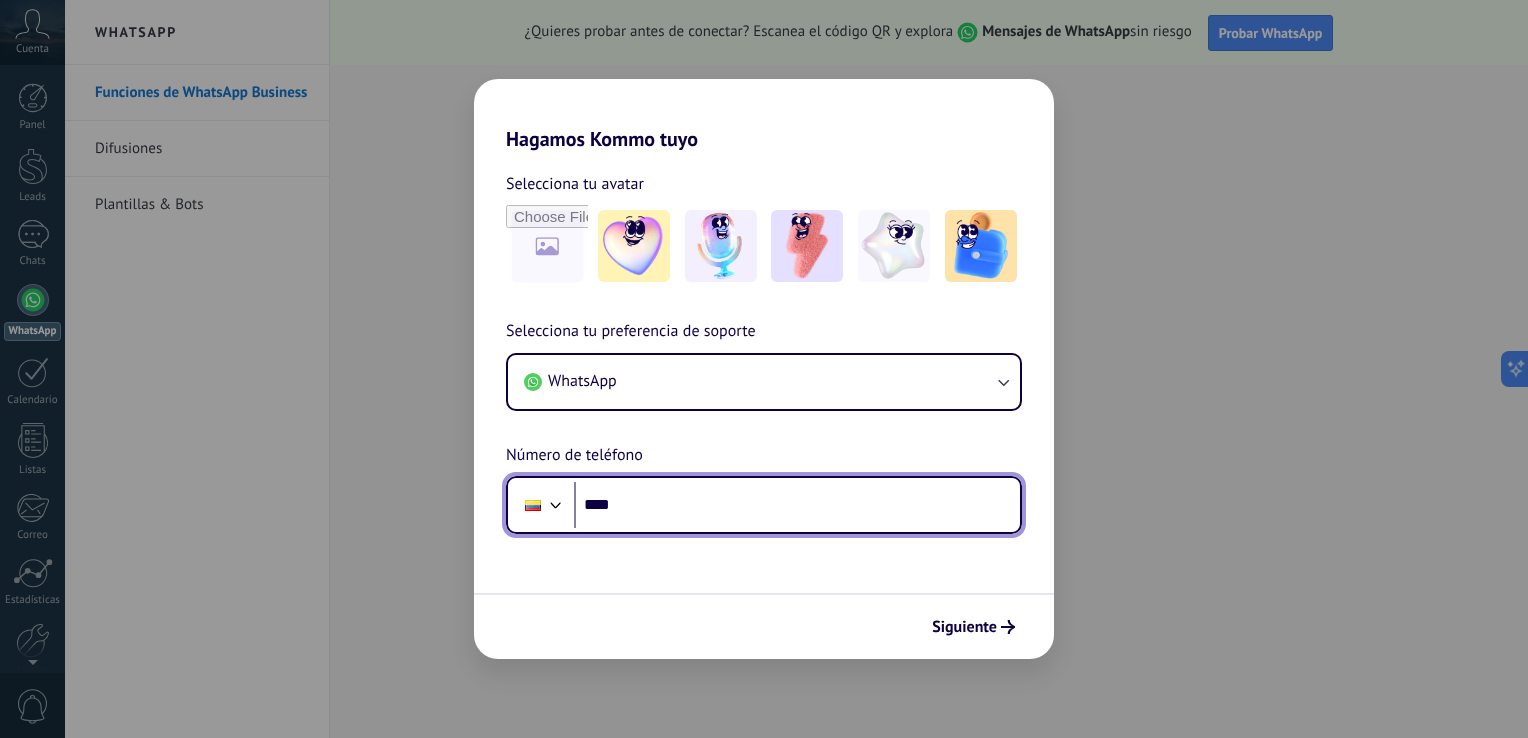 click on "****" at bounding box center [797, 505] 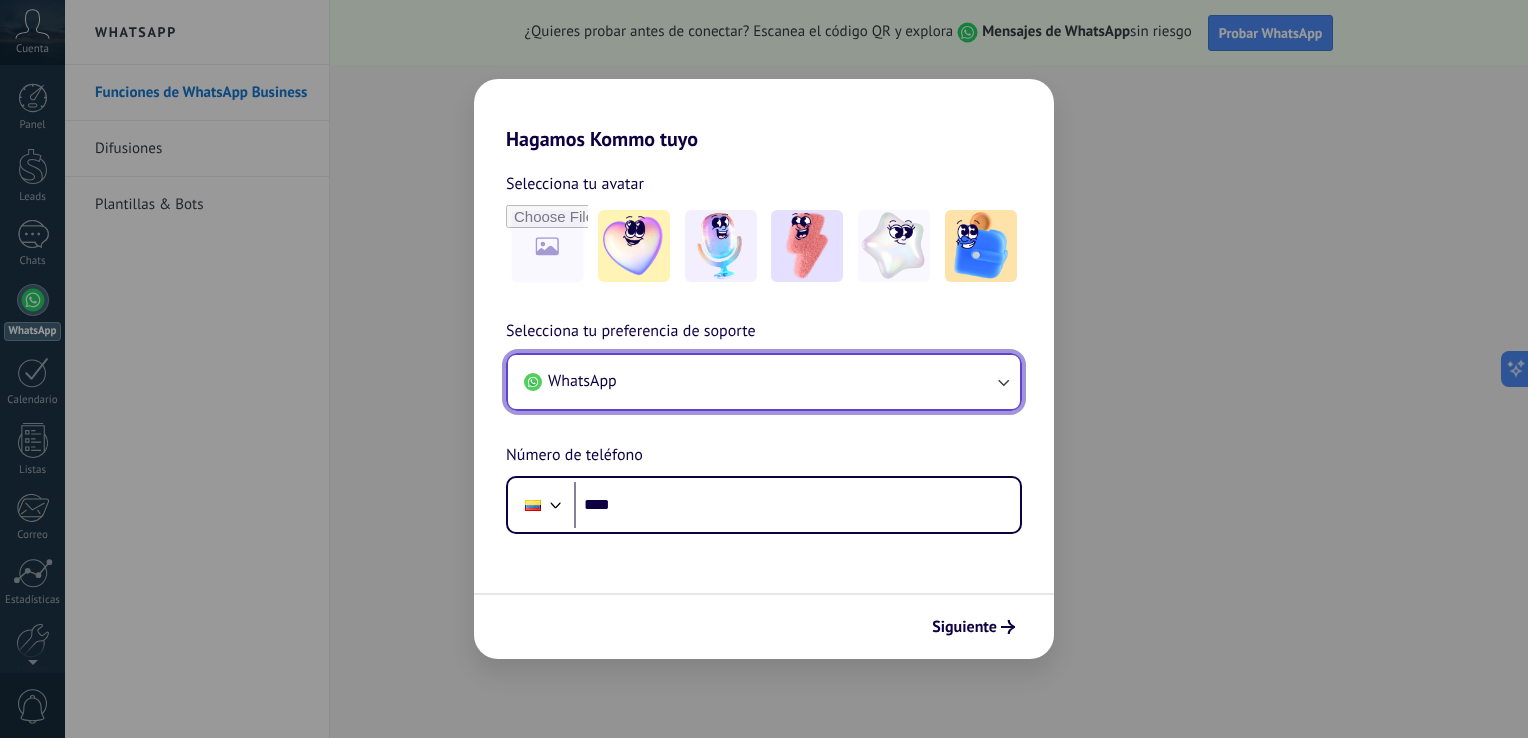 click on "WhatsApp" at bounding box center (764, 382) 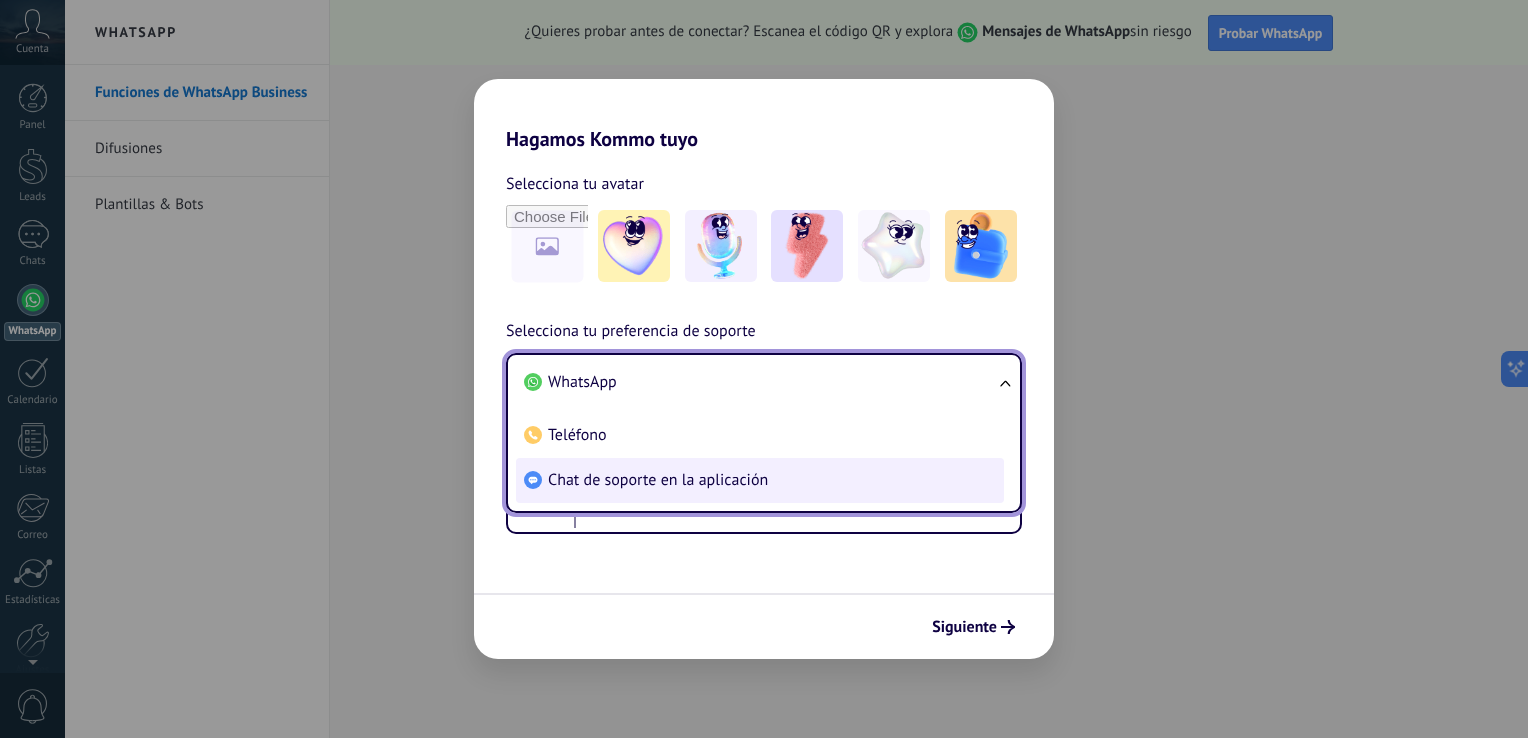 click on "Chat de soporte en la aplicación" at bounding box center [582, 382] 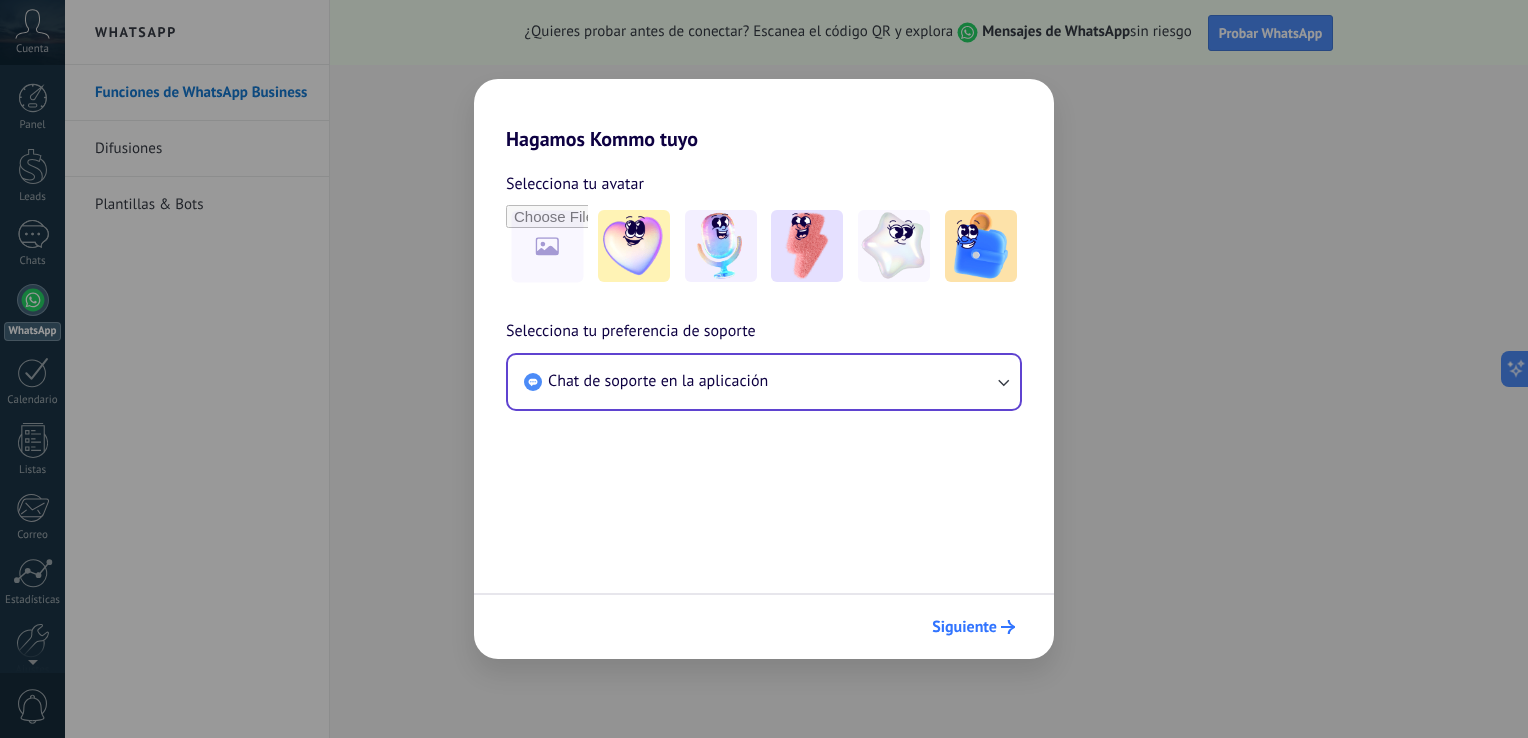 click on "Siguiente" at bounding box center (964, 627) 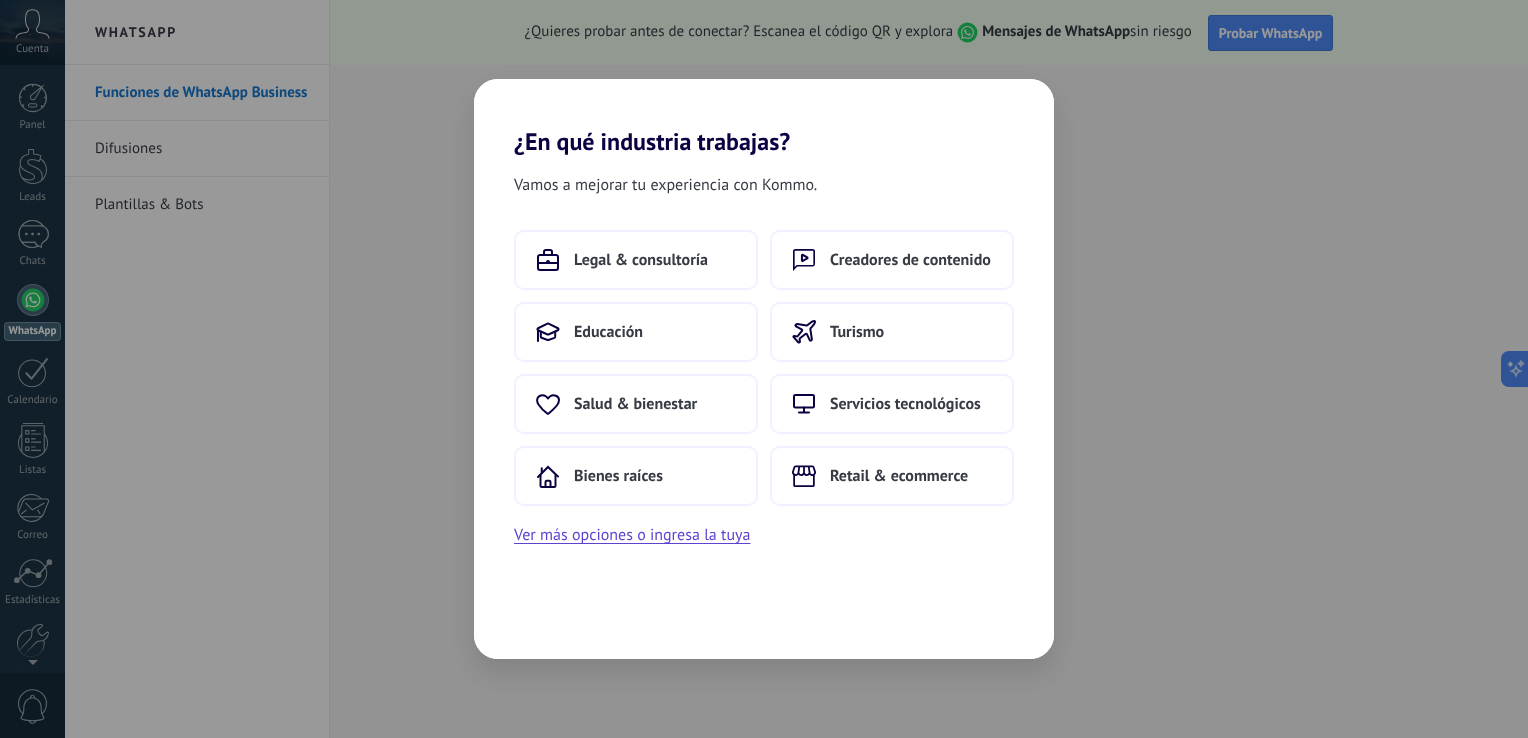 scroll, scrollTop: 0, scrollLeft: 0, axis: both 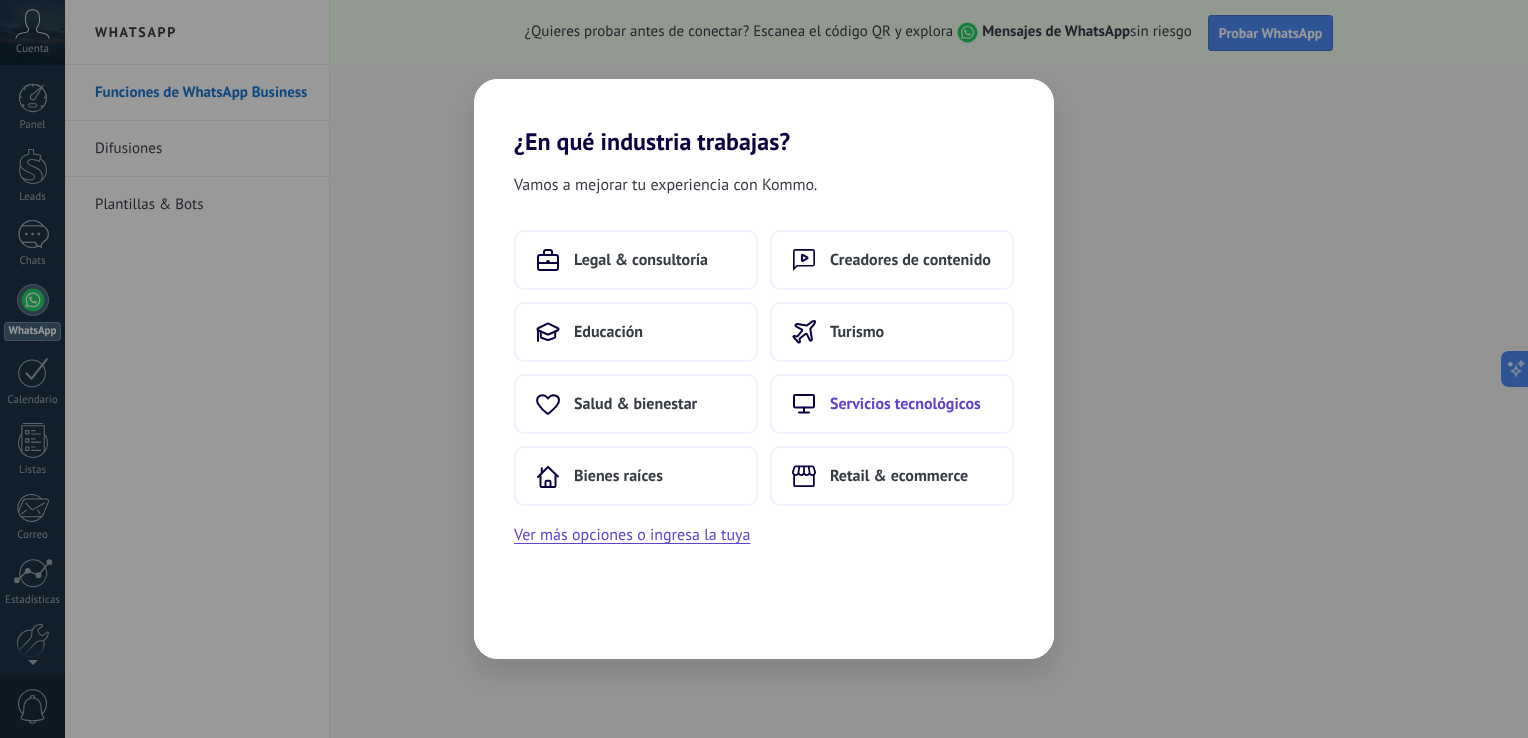 click on "Servicios tecnológicos" at bounding box center (641, 260) 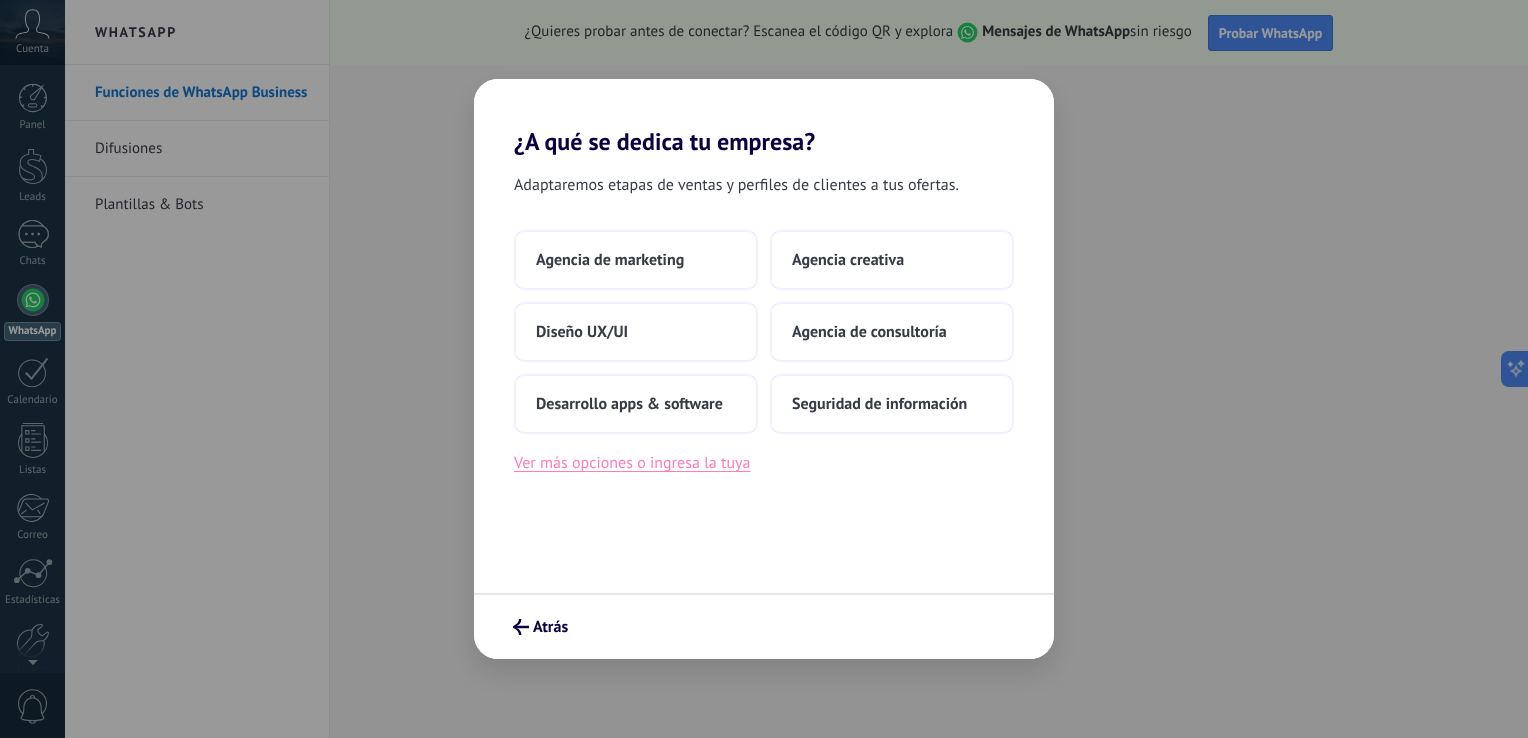 click on "Ver más opciones o ingresa la tuya" at bounding box center (632, 463) 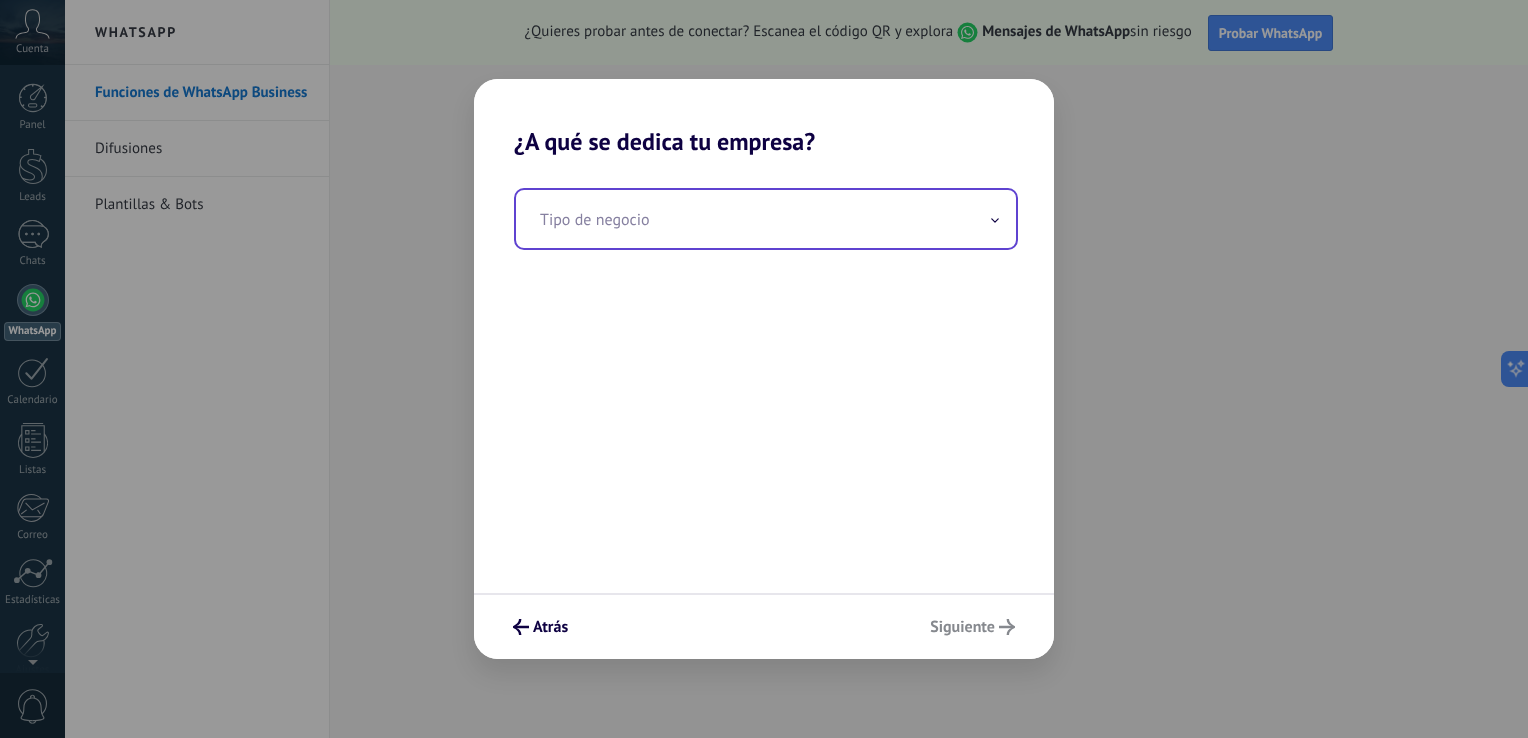 click at bounding box center [766, 219] 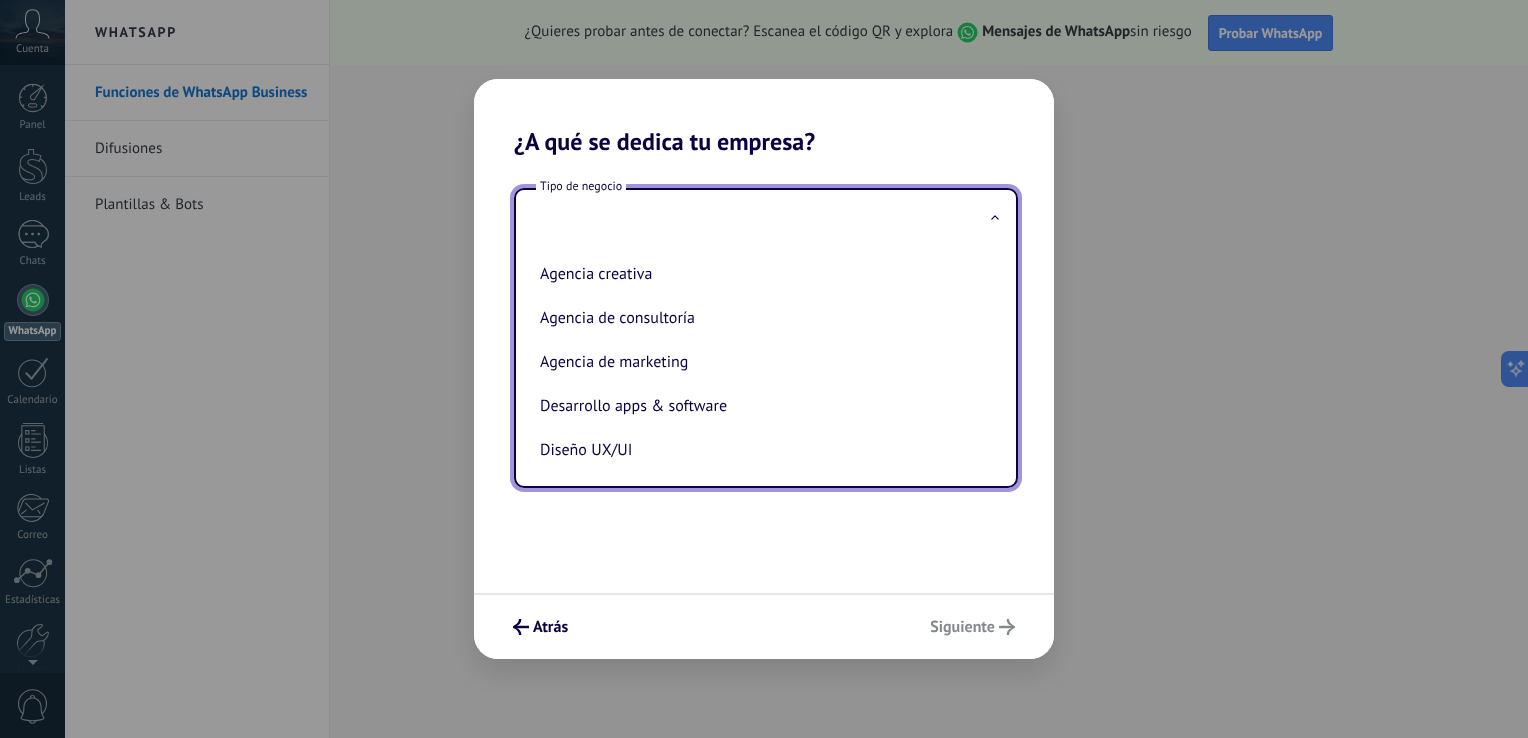 scroll, scrollTop: 50, scrollLeft: 0, axis: vertical 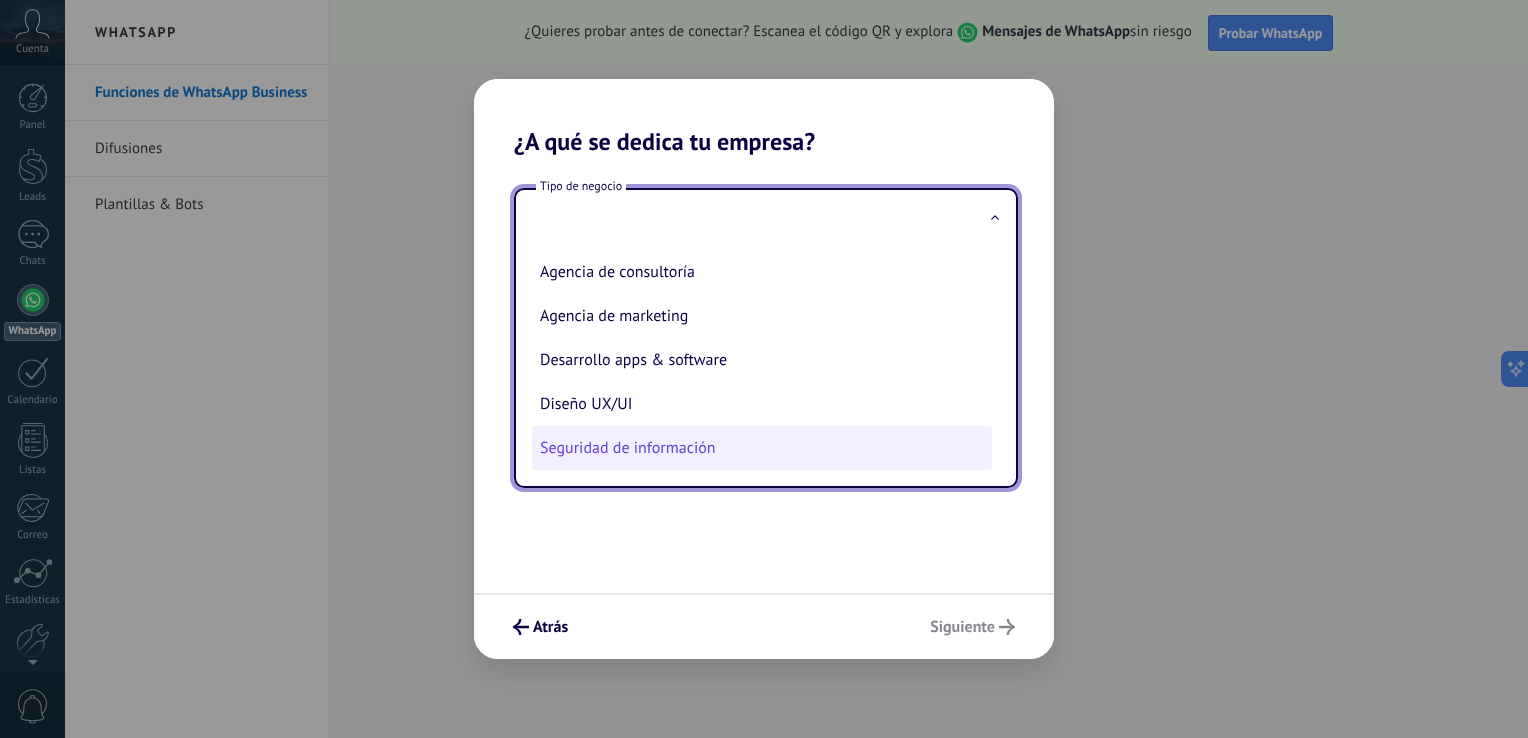 click on "Seguridad de información" at bounding box center [762, 448] 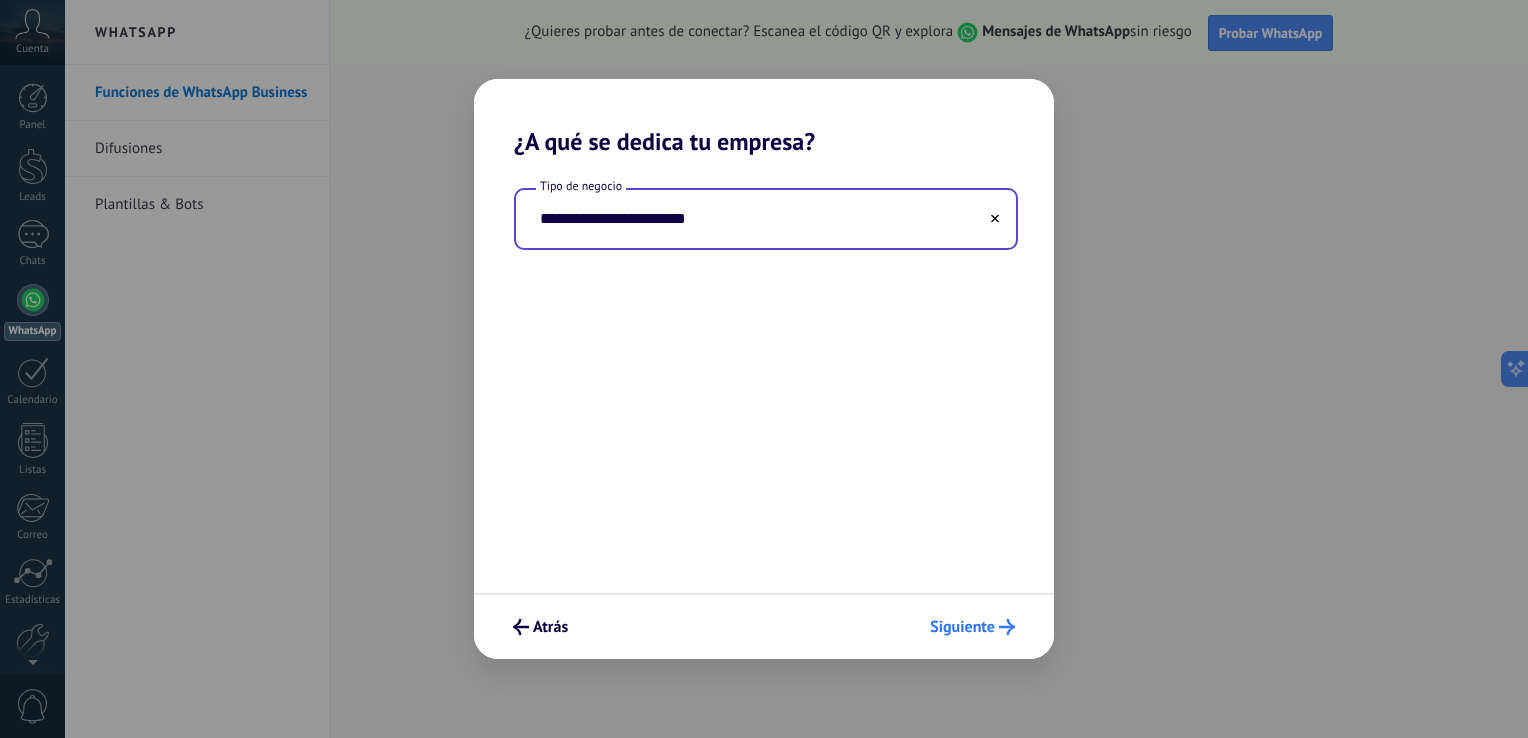 click on "Siguiente" at bounding box center [521, 627] 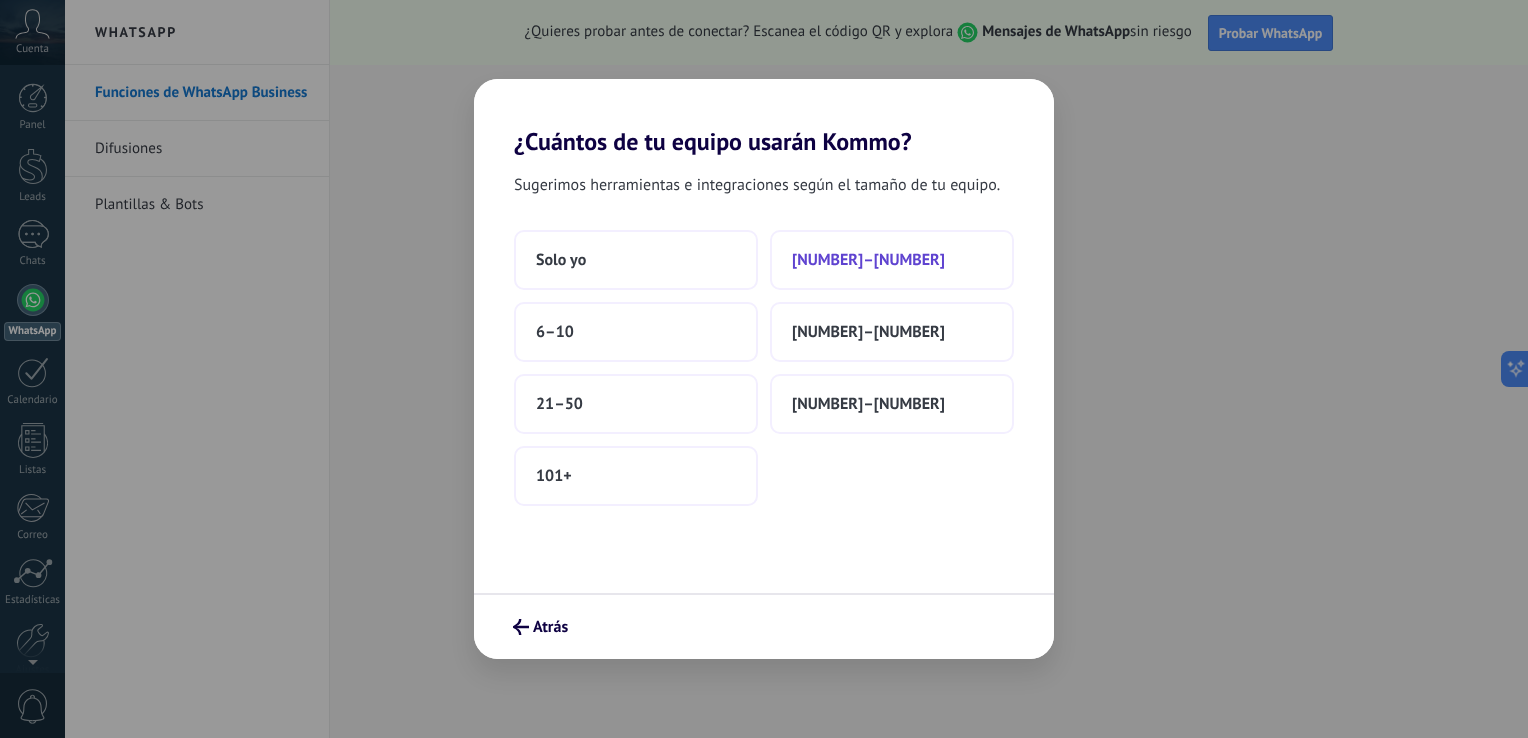 click on "[NUMBER]–[NUMBER]" at bounding box center [561, 260] 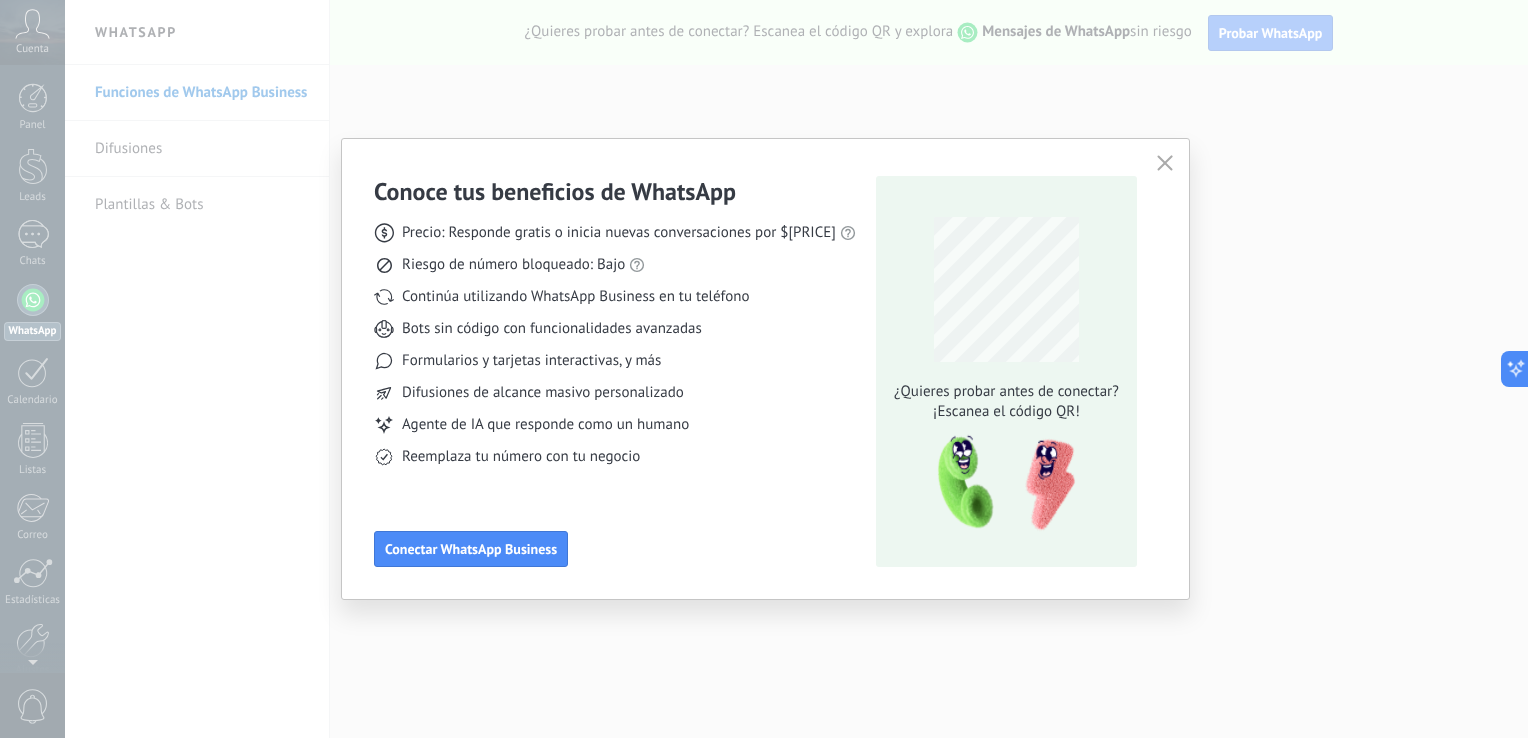 click at bounding box center (1164, 163) 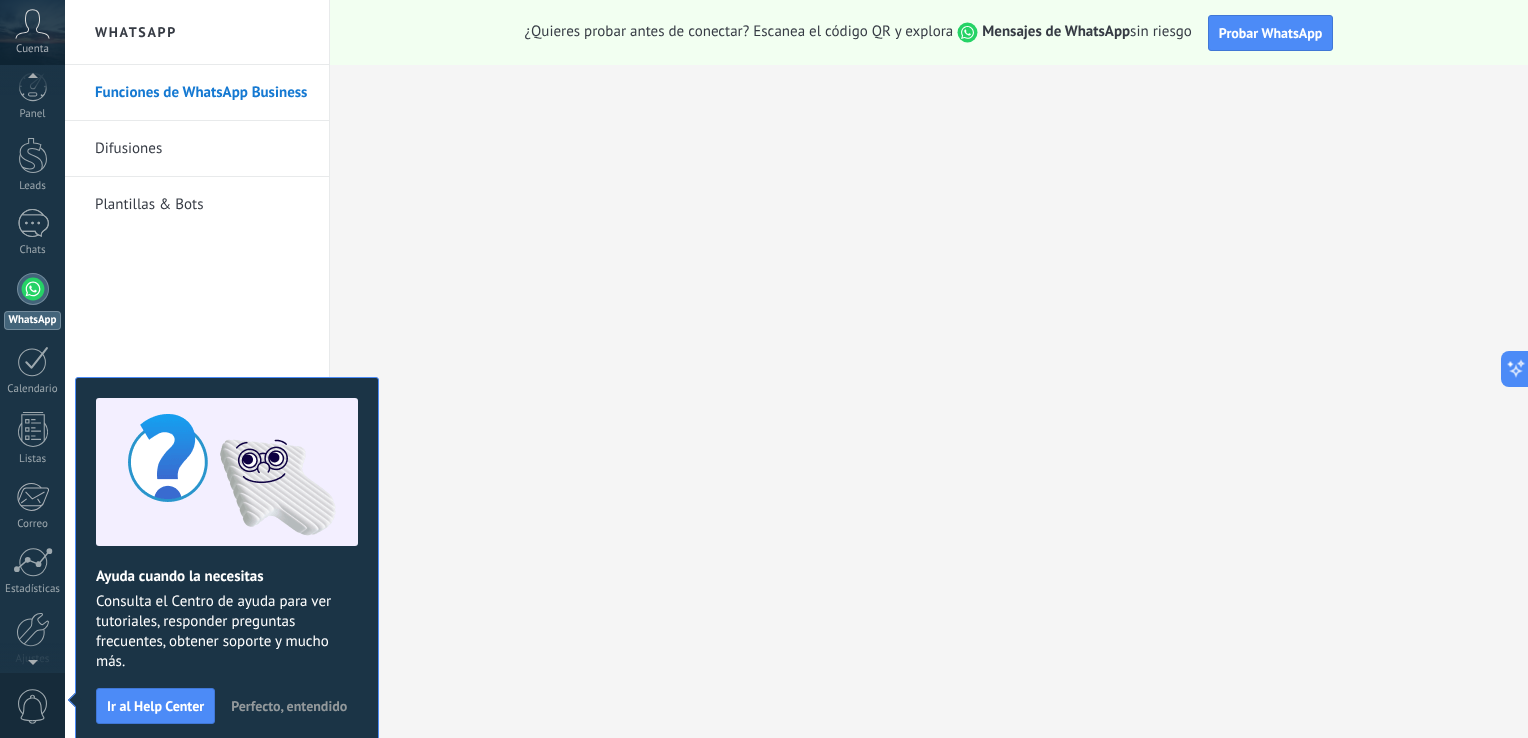 scroll, scrollTop: 0, scrollLeft: 0, axis: both 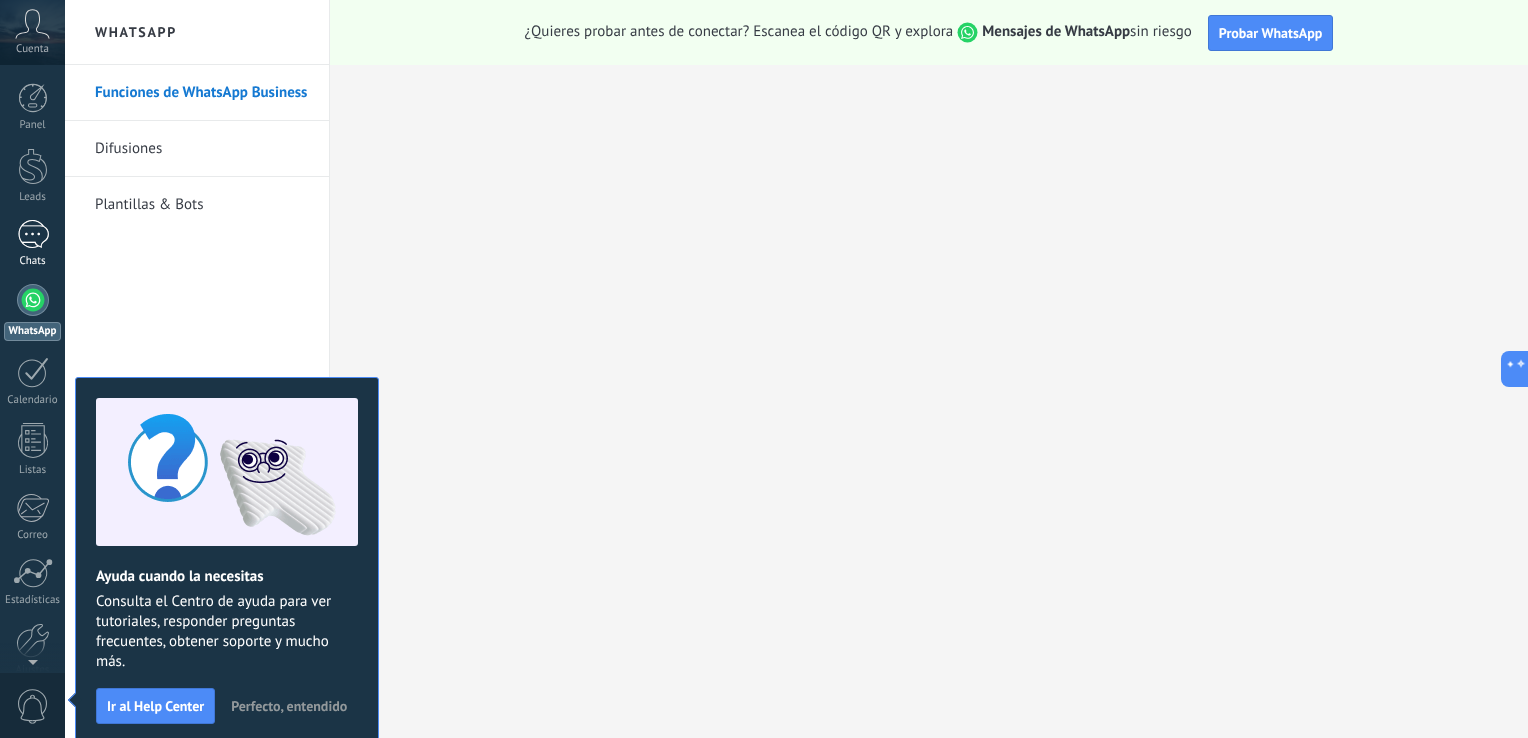 click at bounding box center [33, 234] 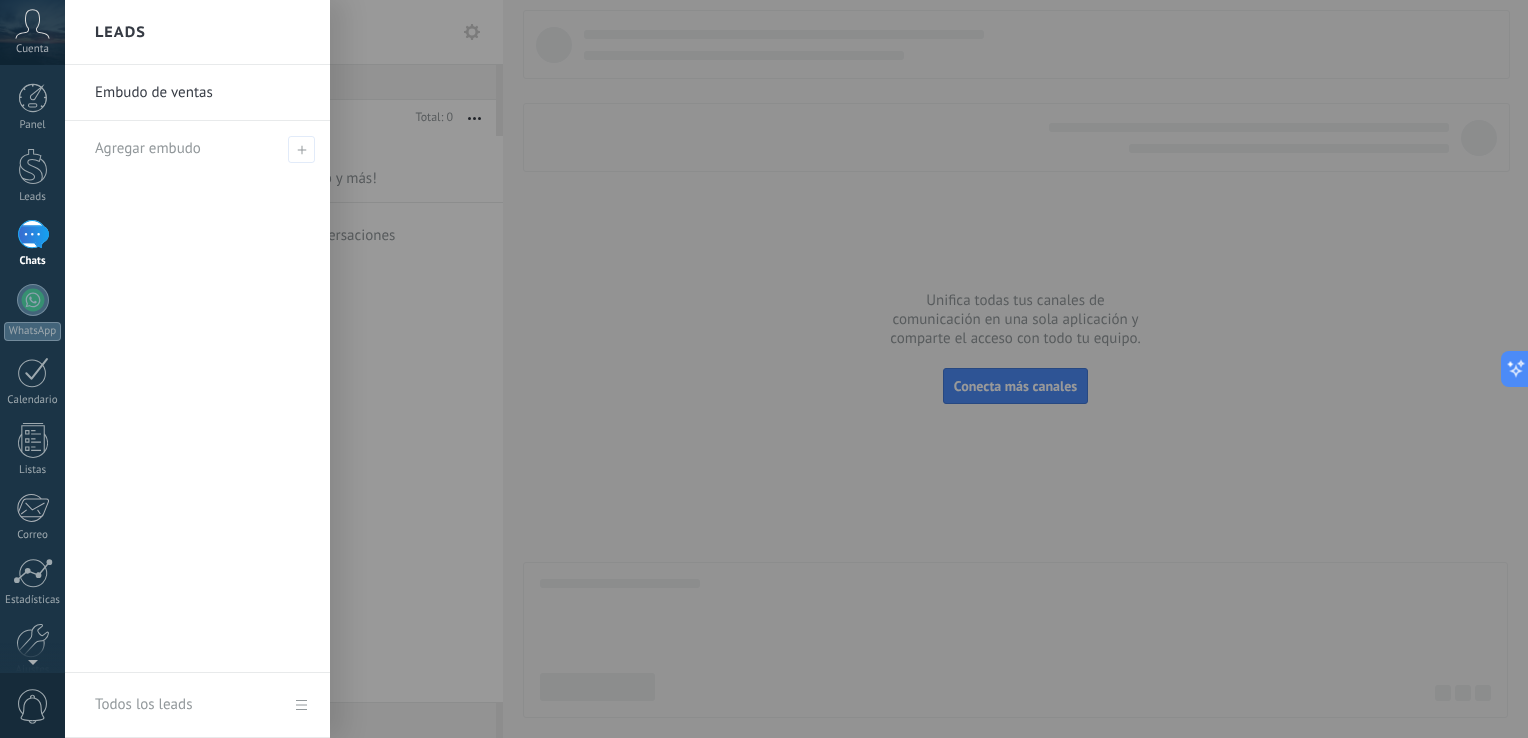 click on "Embudo de ventas" at bounding box center (202, 93) 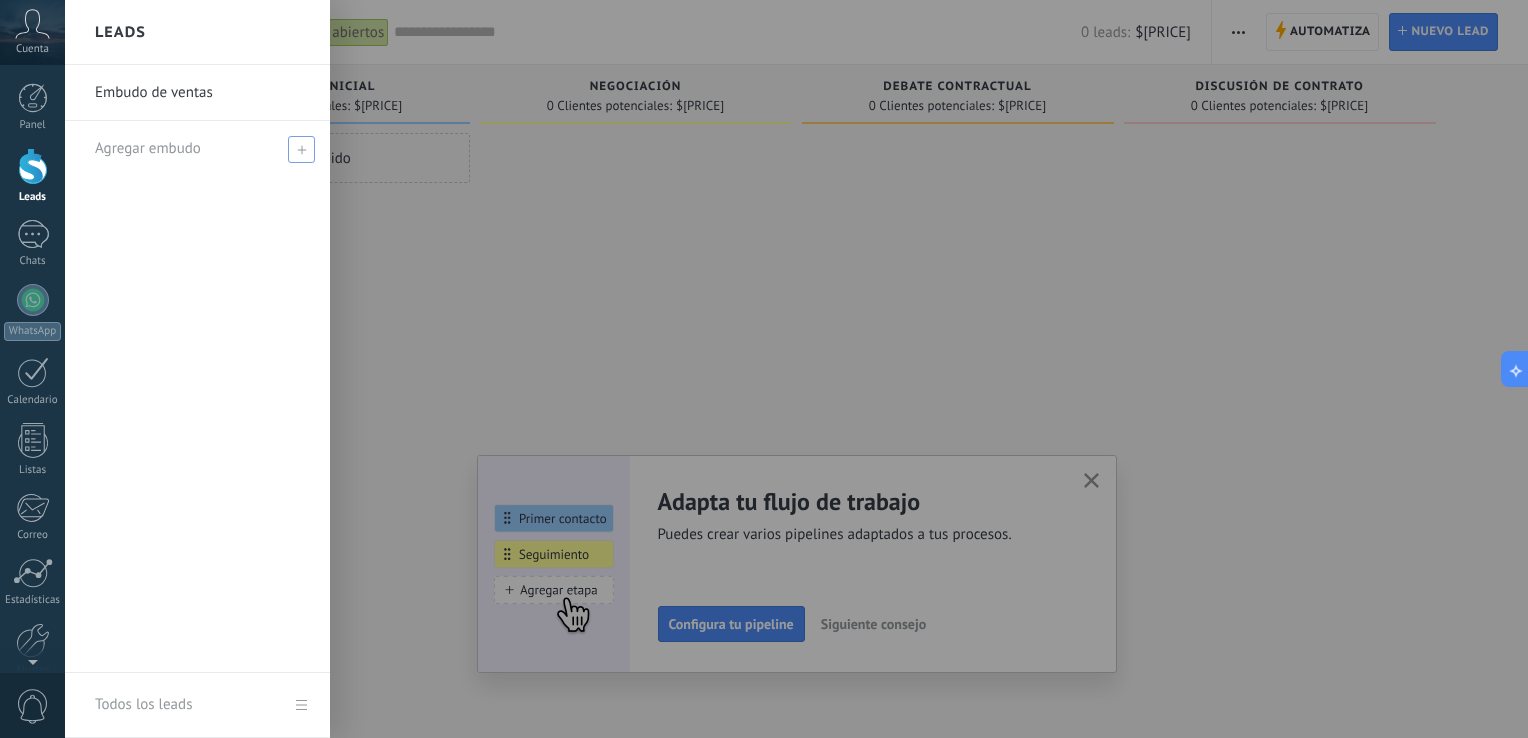click on "Agregar embudo" at bounding box center (148, 148) 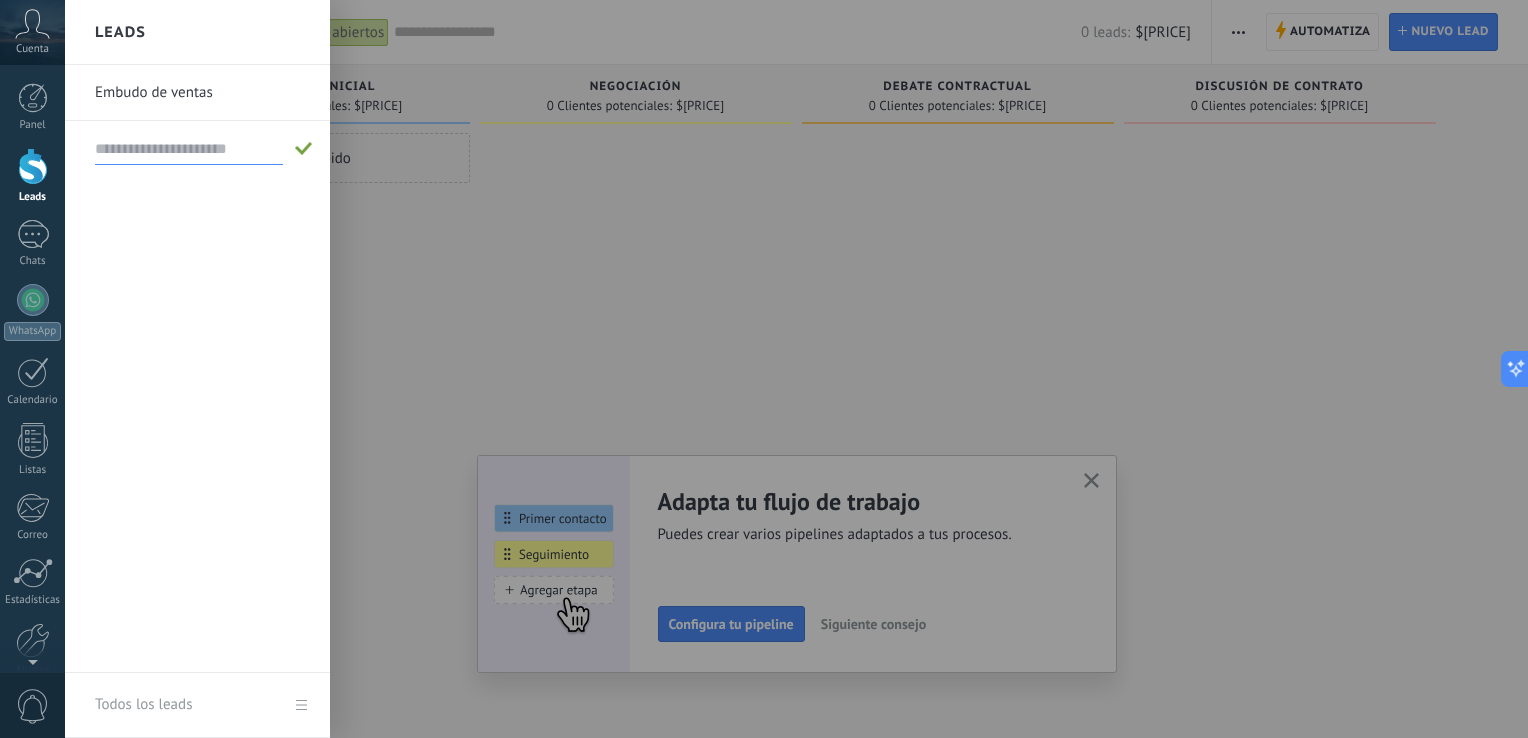 click on "Embudo de ventas" at bounding box center [202, 93] 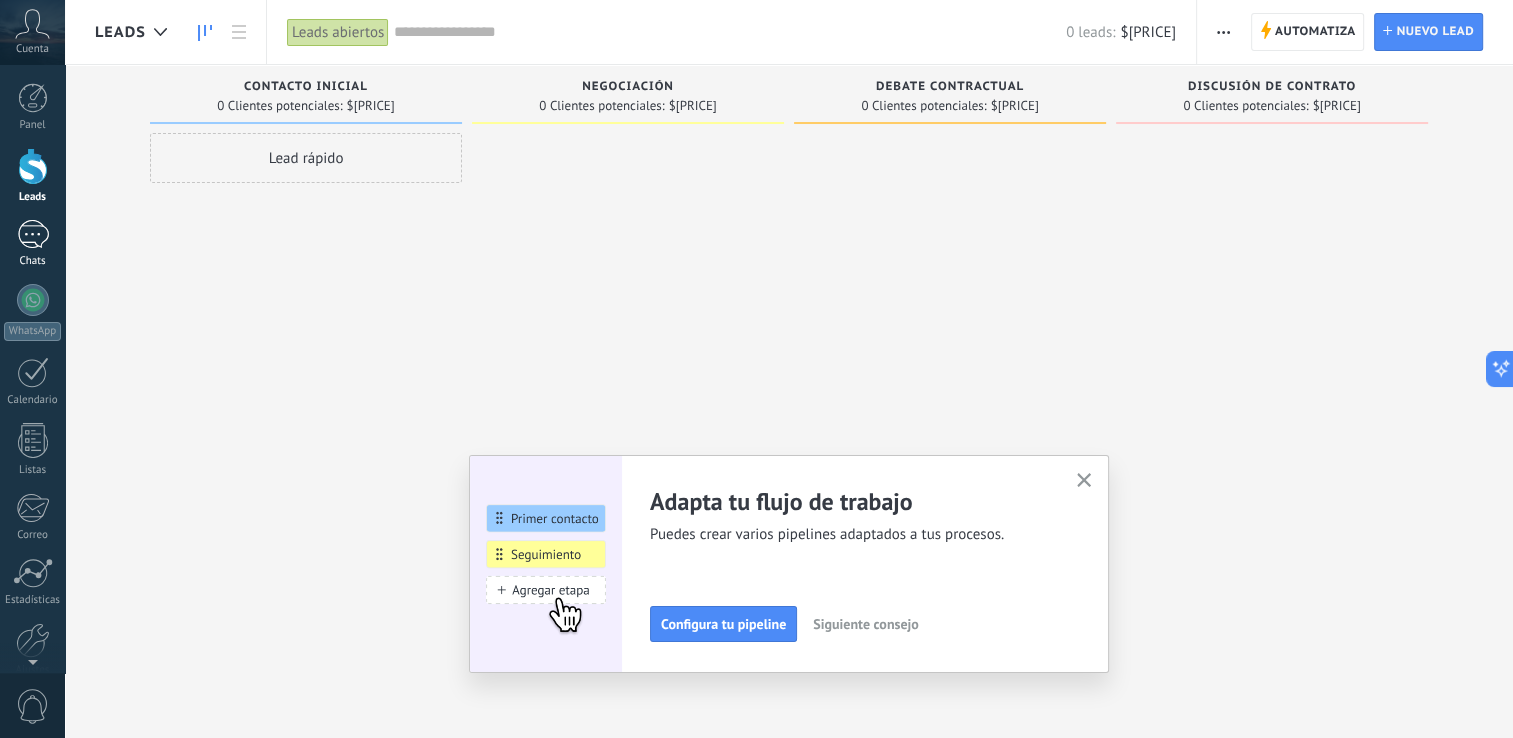 click at bounding box center [33, 234] 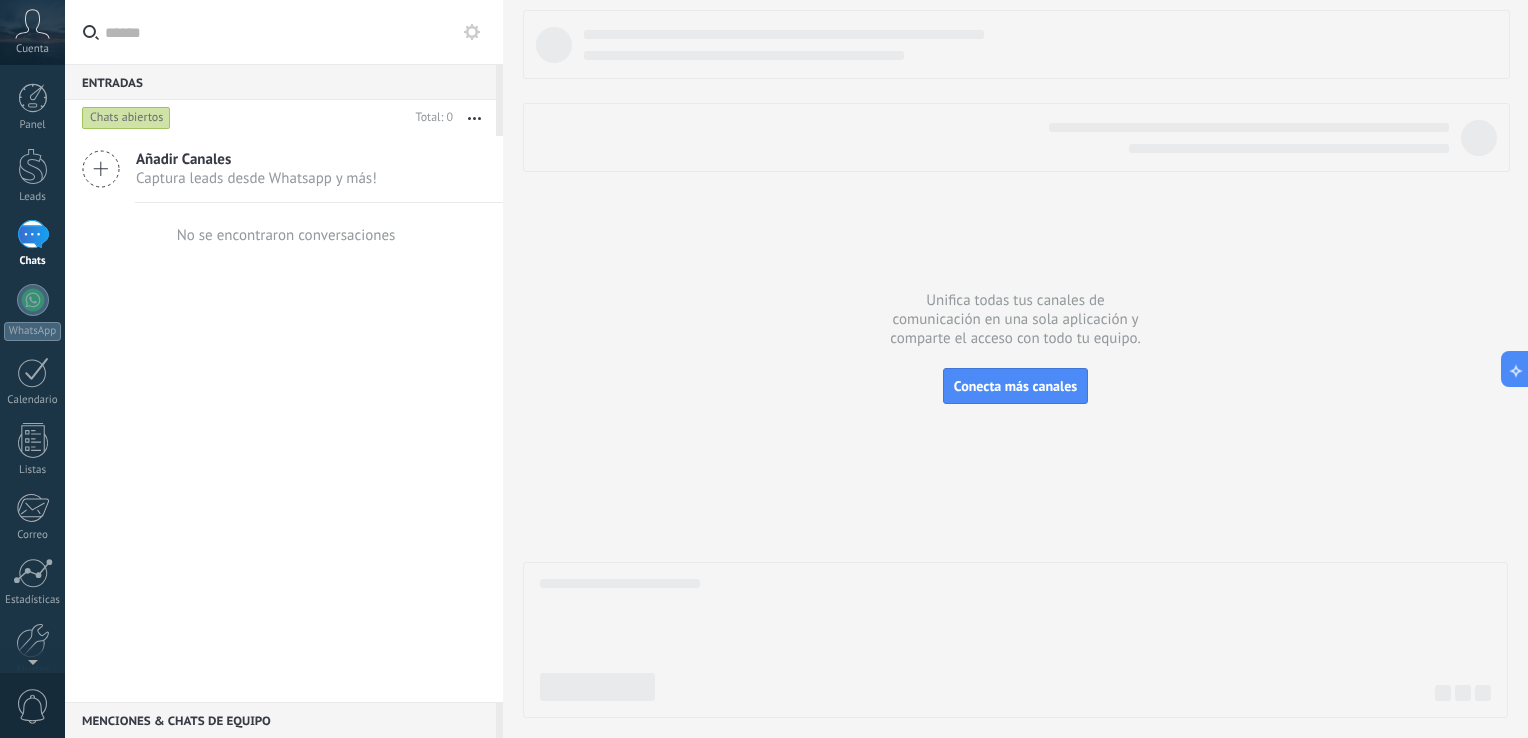 drag, startPoint x: 1462, startPoint y: 6, endPoint x: 778, endPoint y: 145, distance: 697.98065 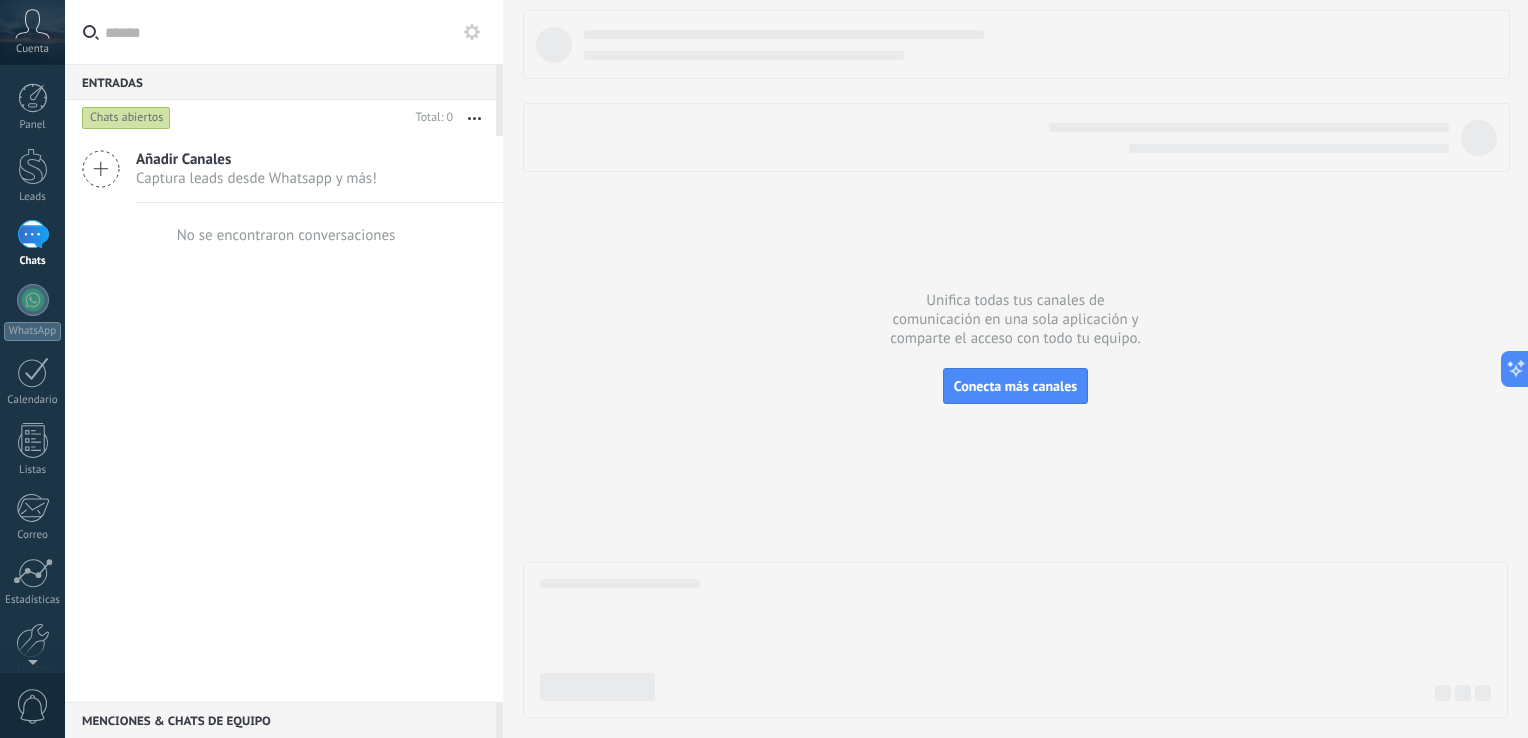 click at bounding box center (32, 24) 